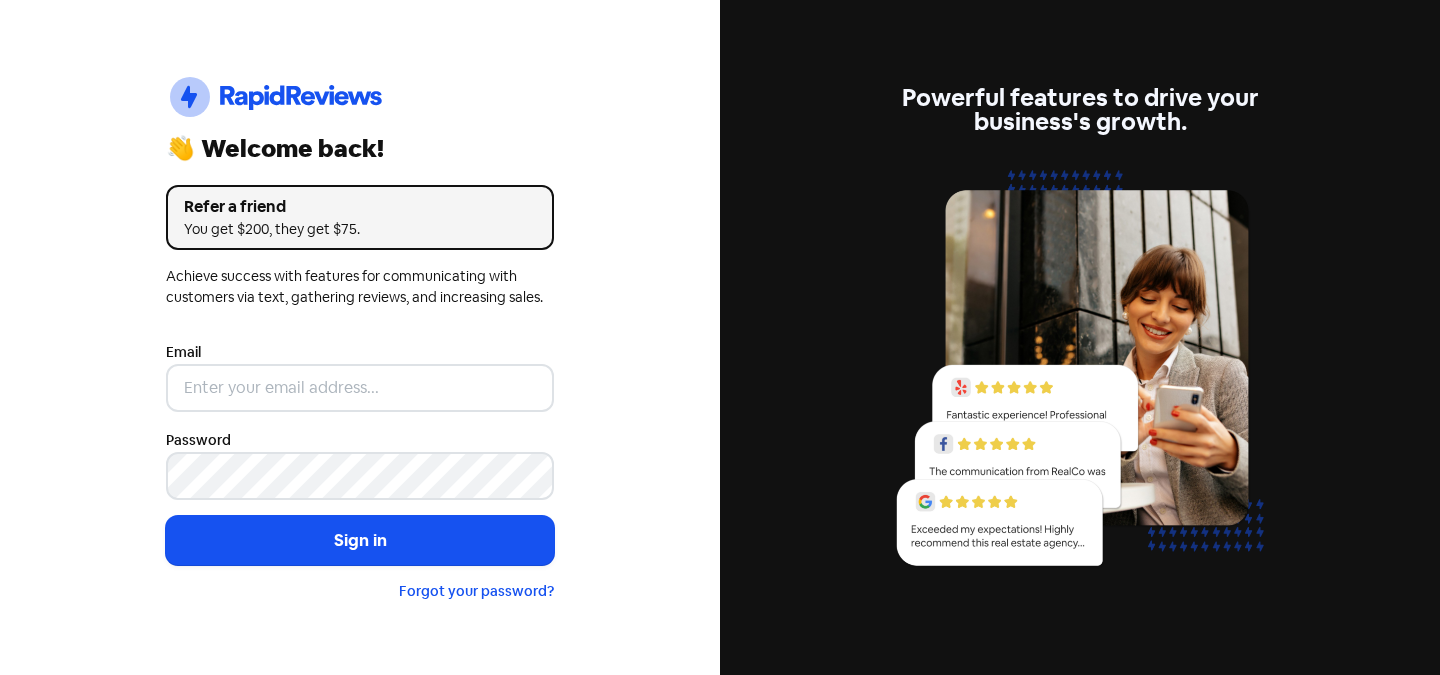 scroll, scrollTop: 0, scrollLeft: 0, axis: both 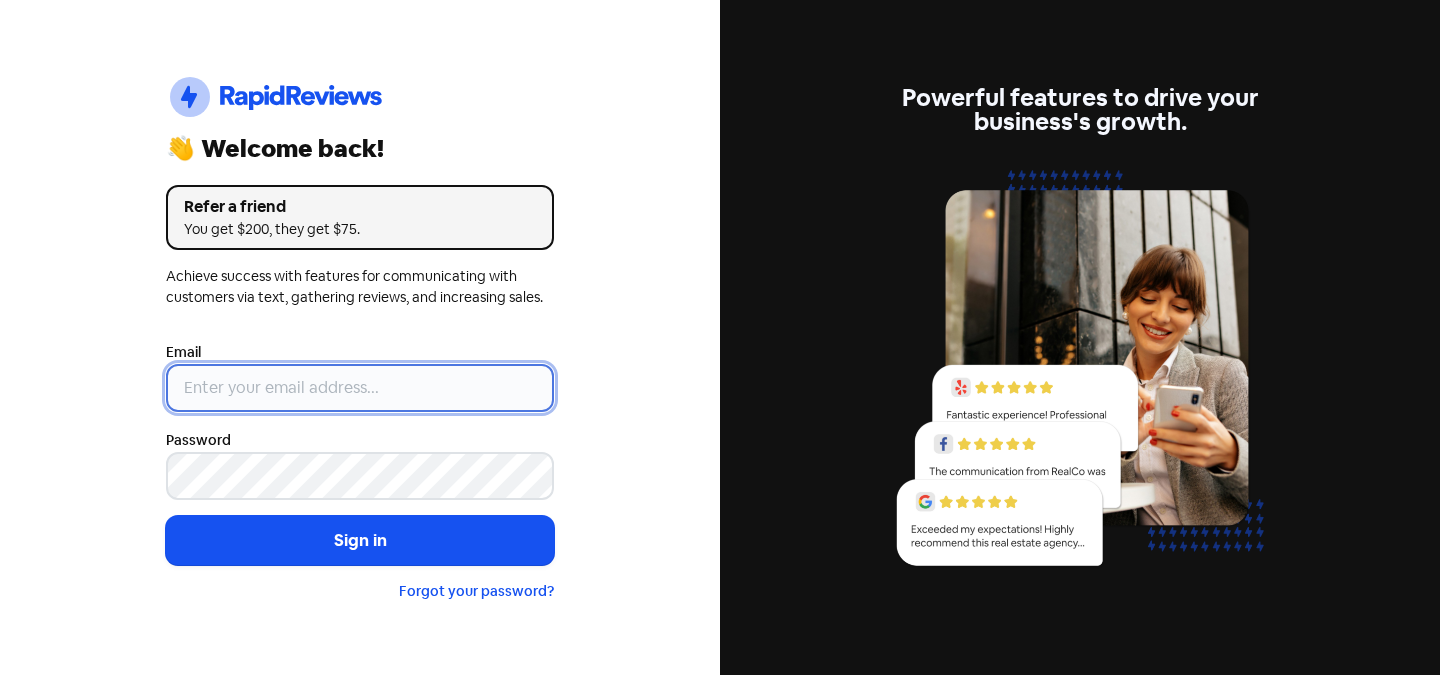 click at bounding box center (360, 388) 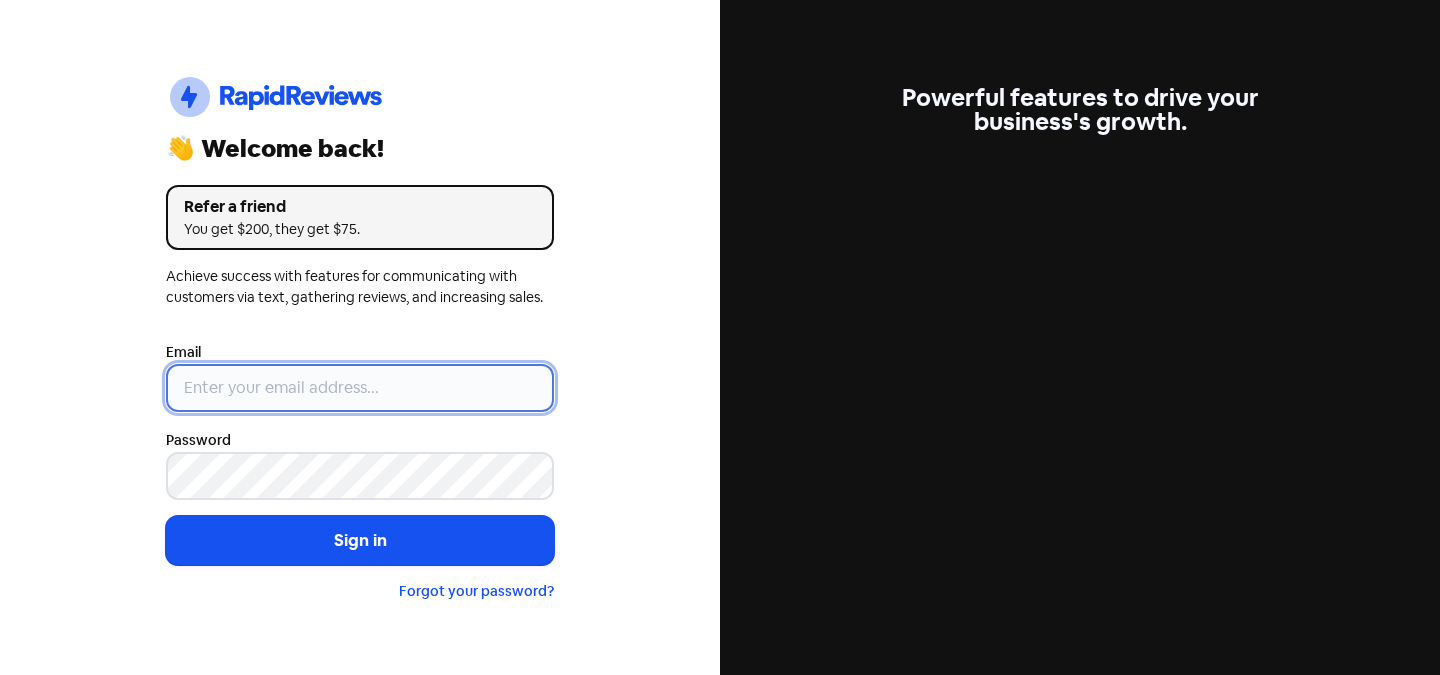 type on "[EMAIL]" 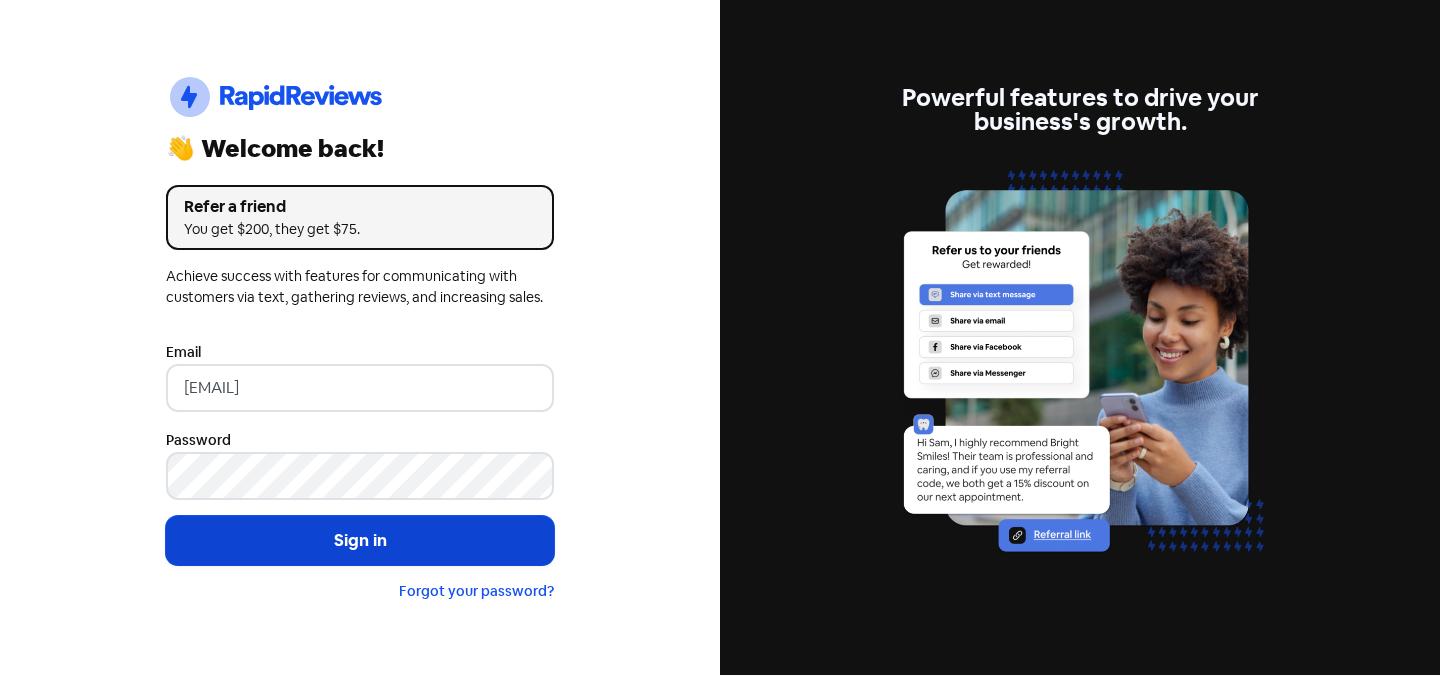 click on "Sign in" at bounding box center (360, 541) 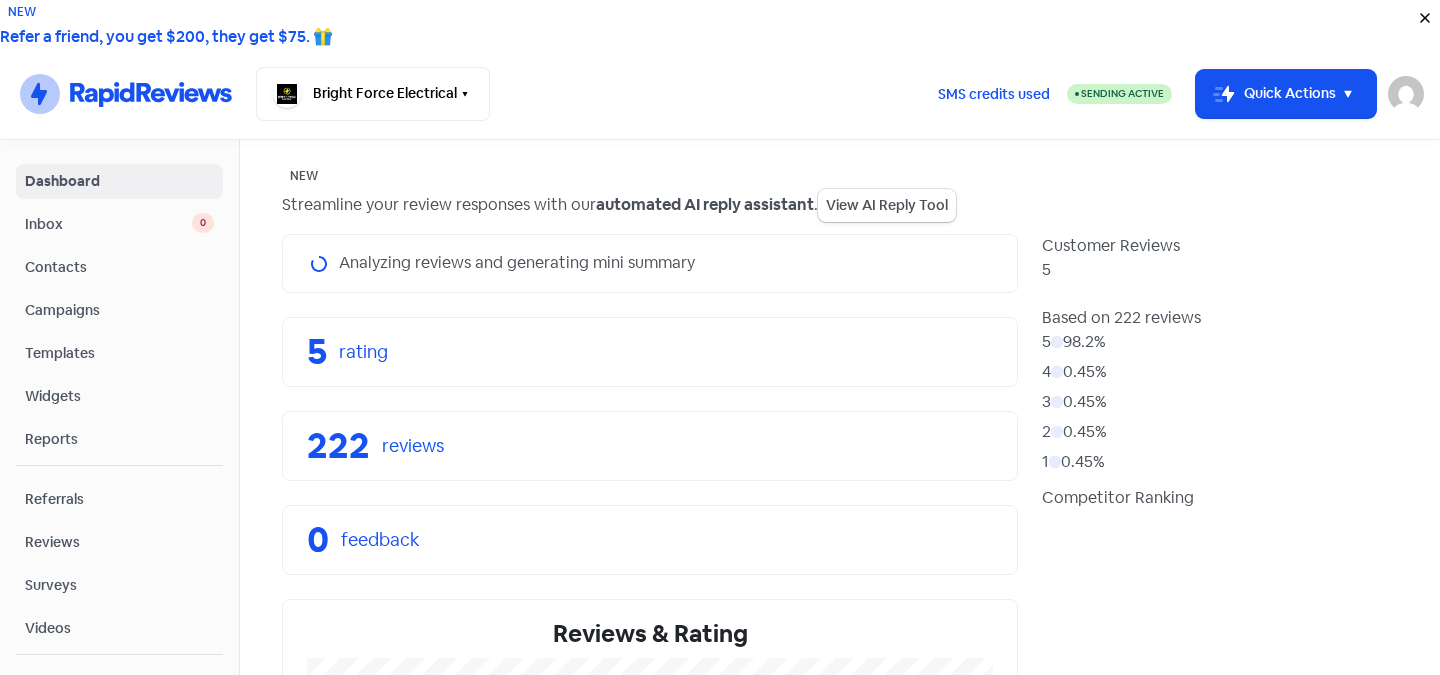 scroll, scrollTop: 0, scrollLeft: 0, axis: both 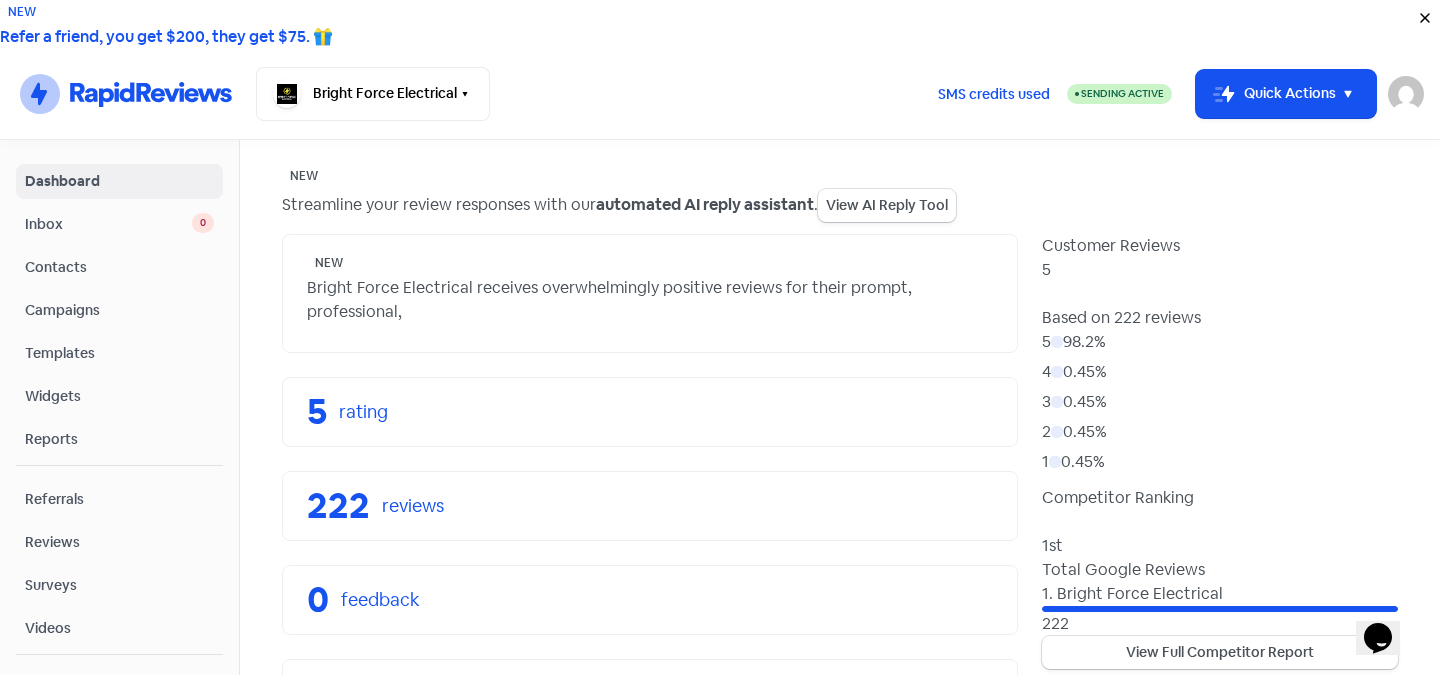 click on "Contacts" at bounding box center (119, 267) 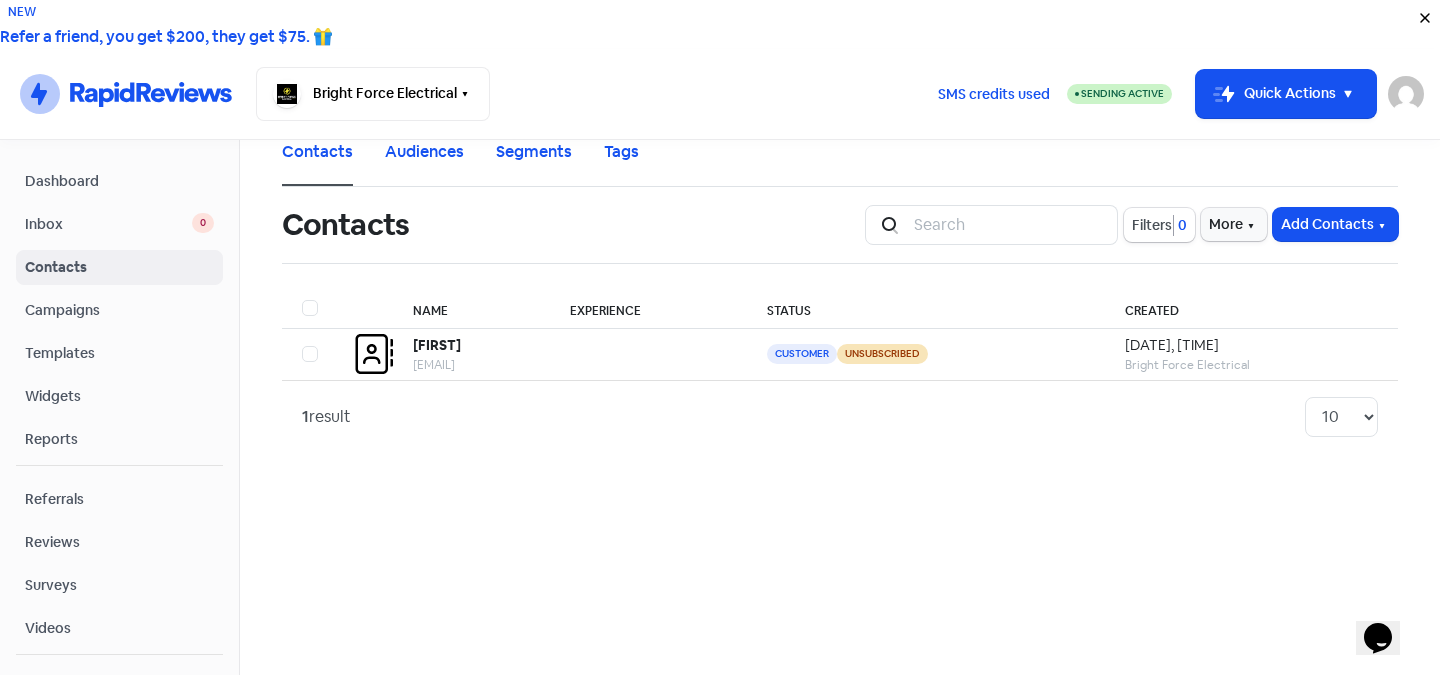 click on "Inbox" at bounding box center [108, 224] 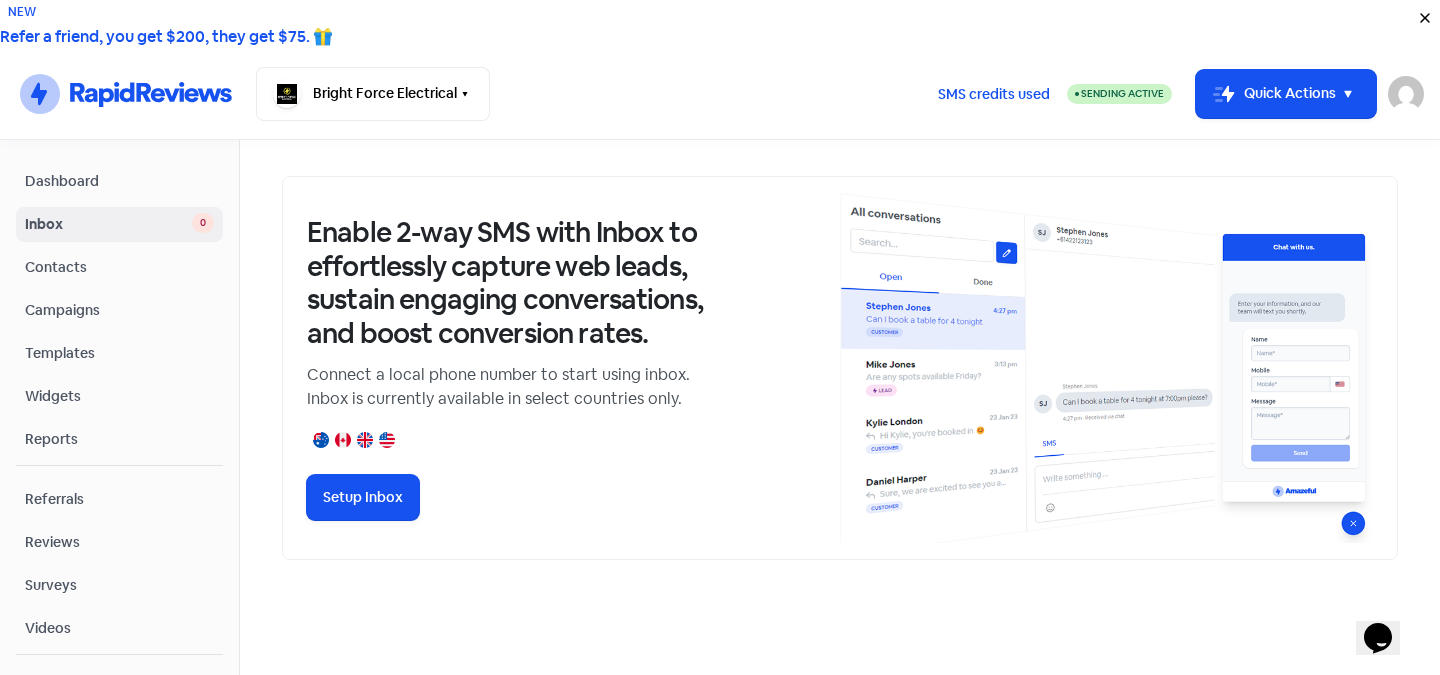 click on "Dashboard" at bounding box center [119, 181] 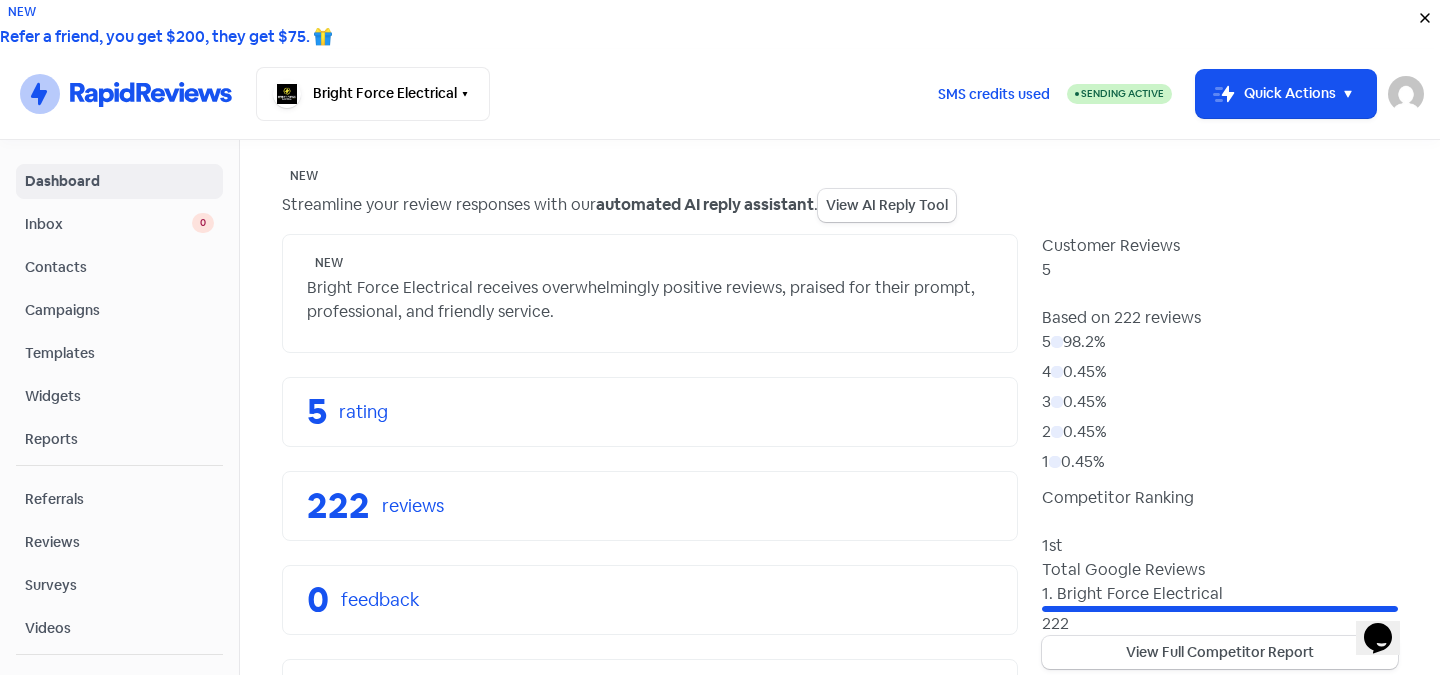 click on "Reviews" at bounding box center [119, 542] 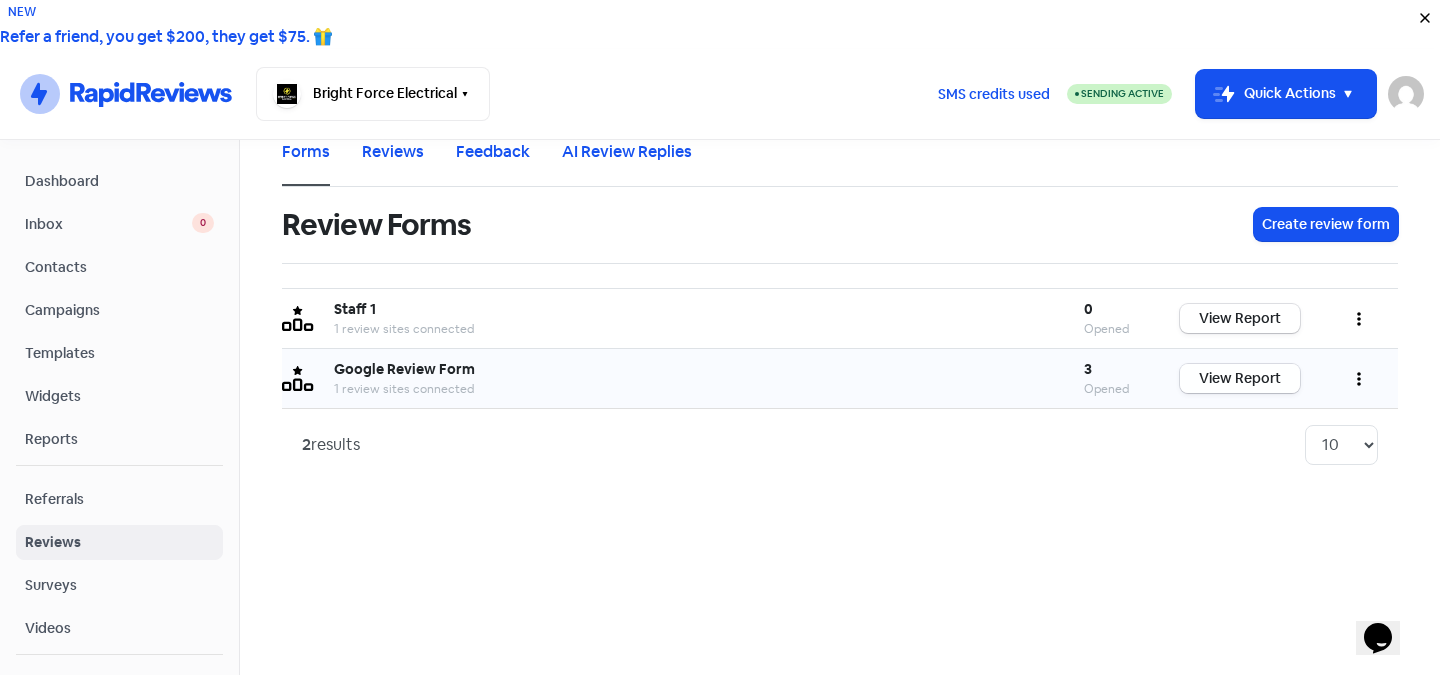 click on "View Report" at bounding box center [1240, 378] 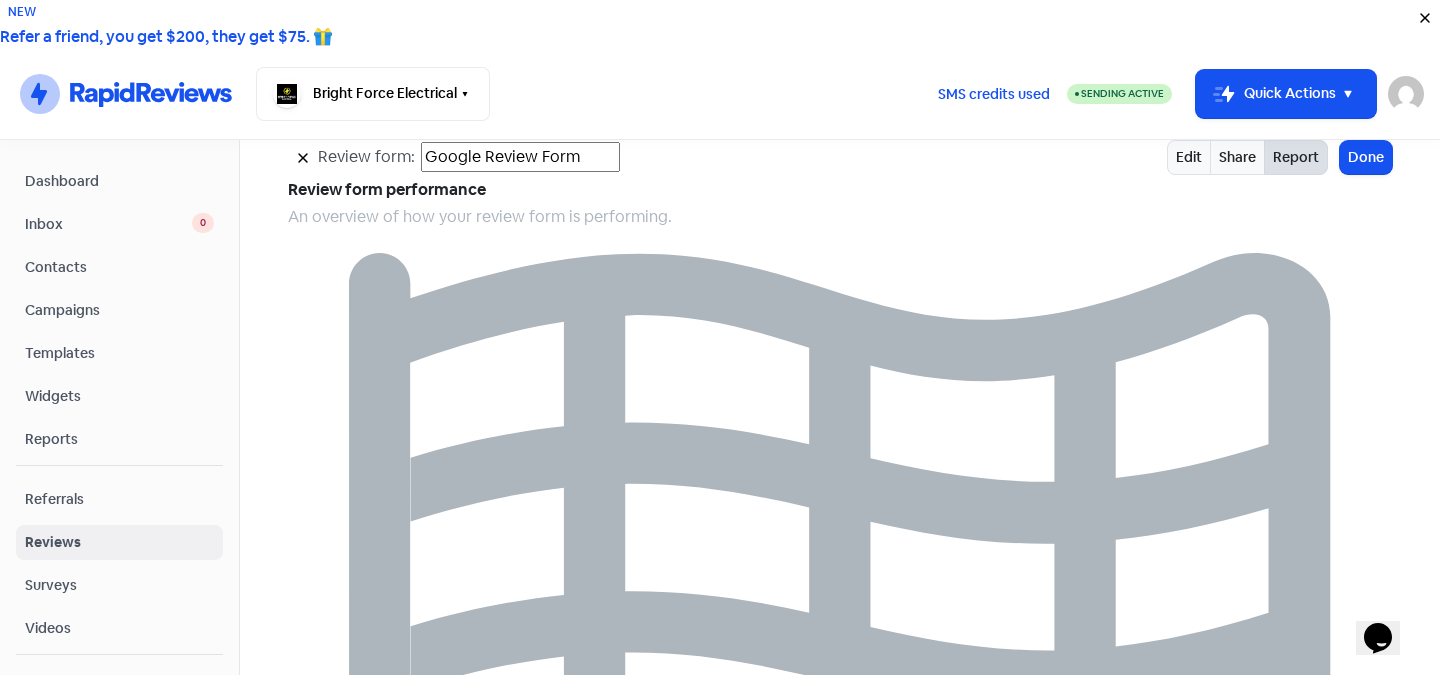 scroll, scrollTop: 600, scrollLeft: 0, axis: vertical 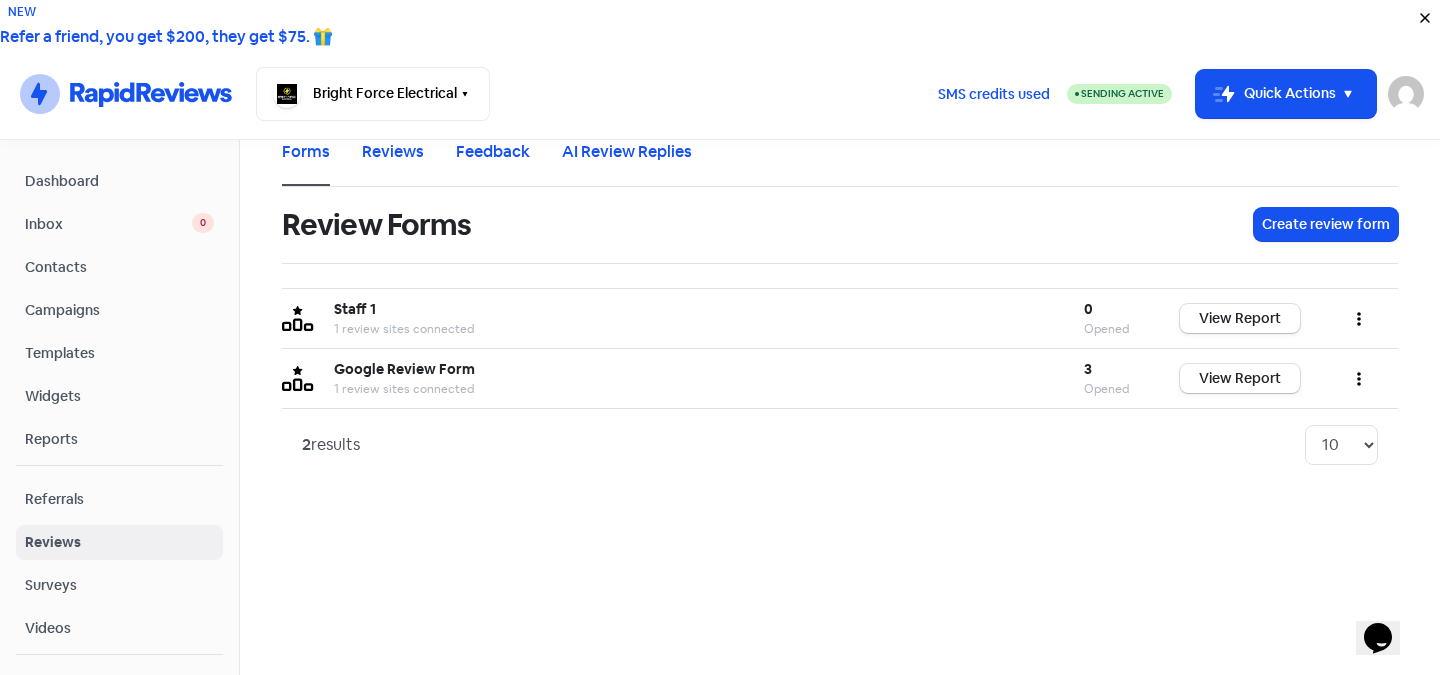 click on "Inbox" at bounding box center [108, 224] 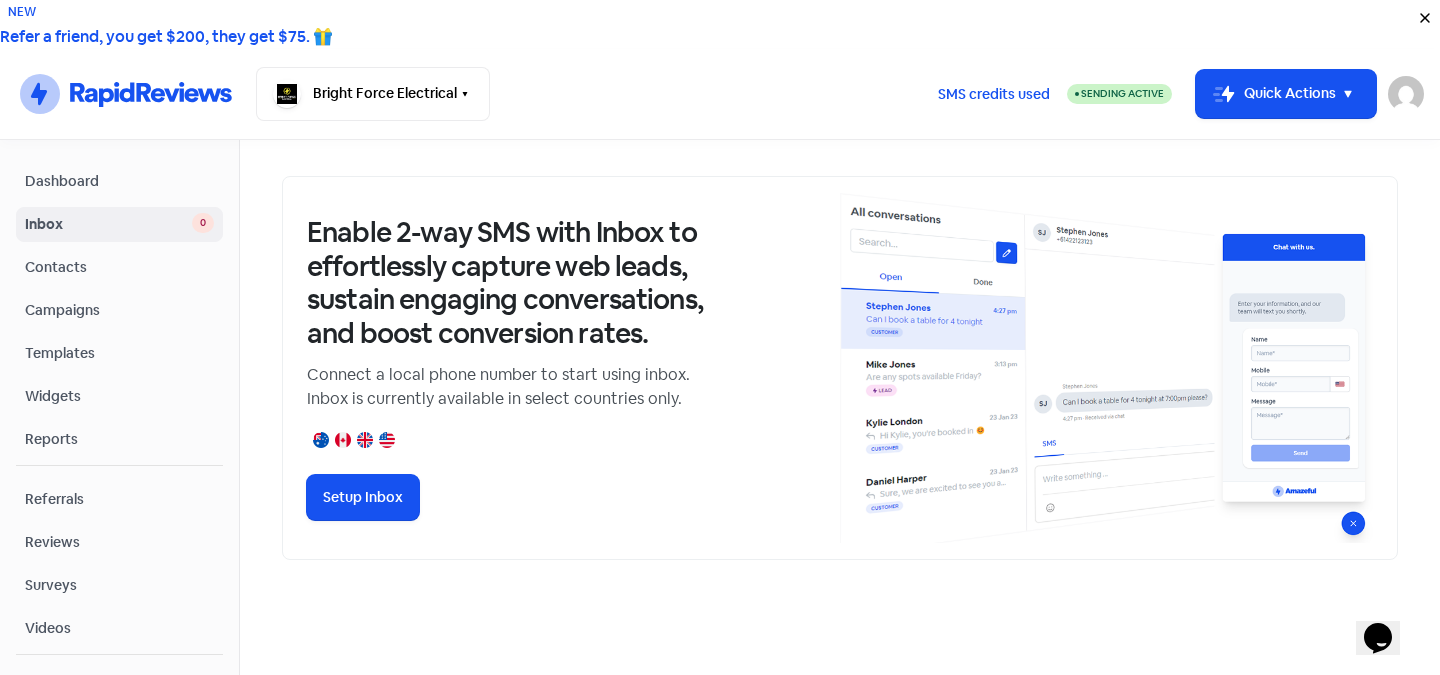 click on "Campaigns" at bounding box center (119, 310) 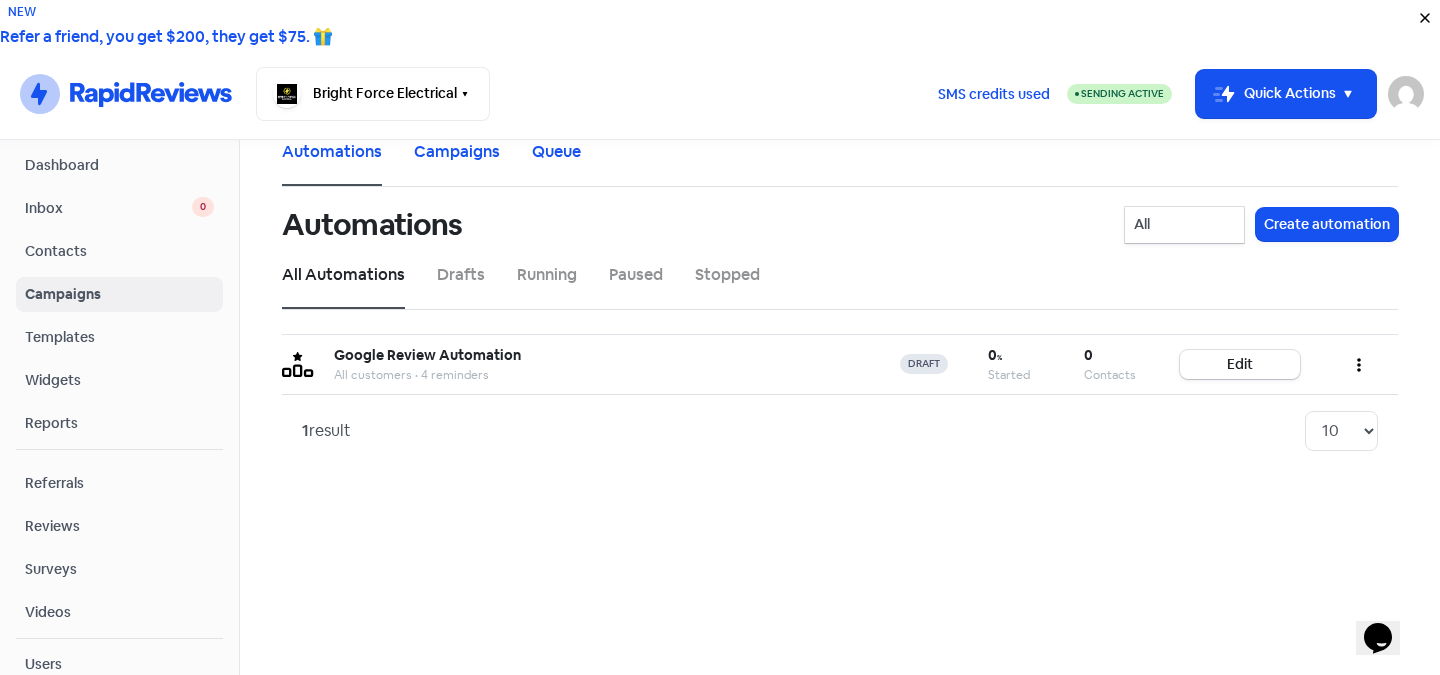 scroll, scrollTop: 0, scrollLeft: 0, axis: both 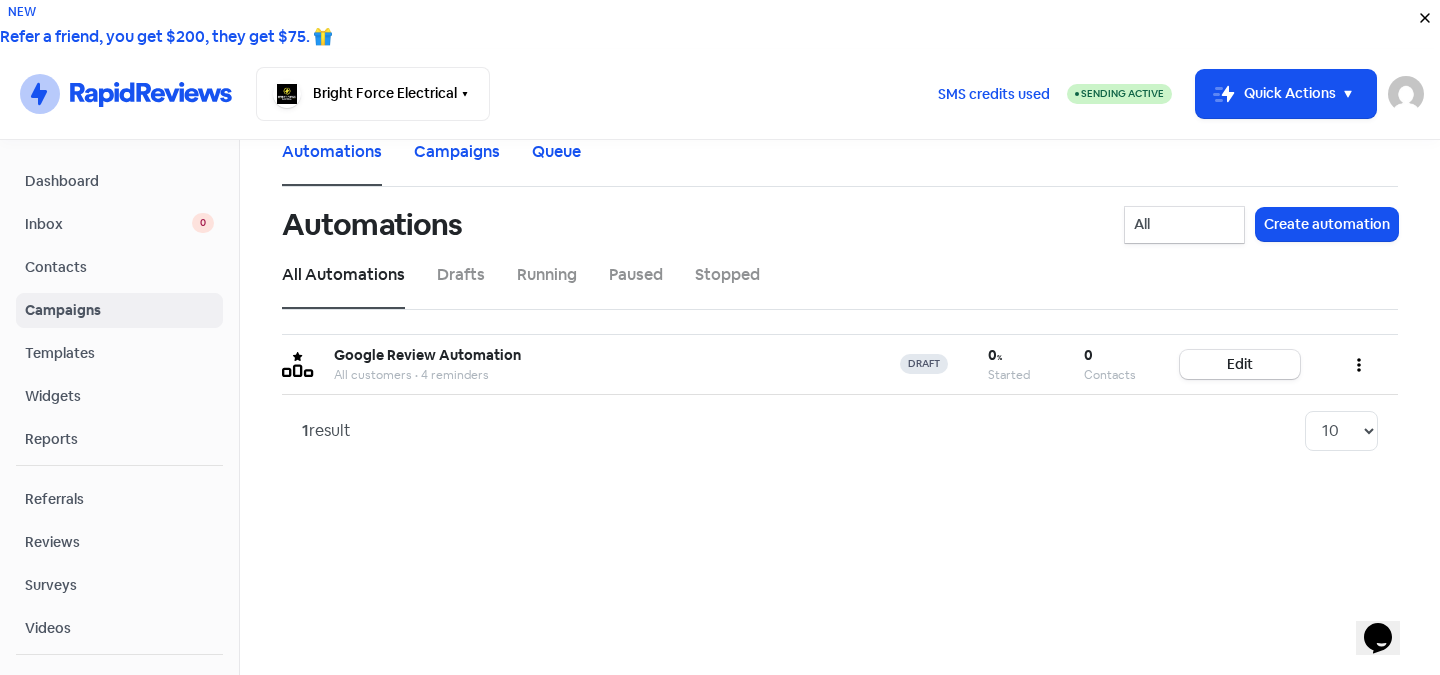 click on "Reports" at bounding box center [119, 439] 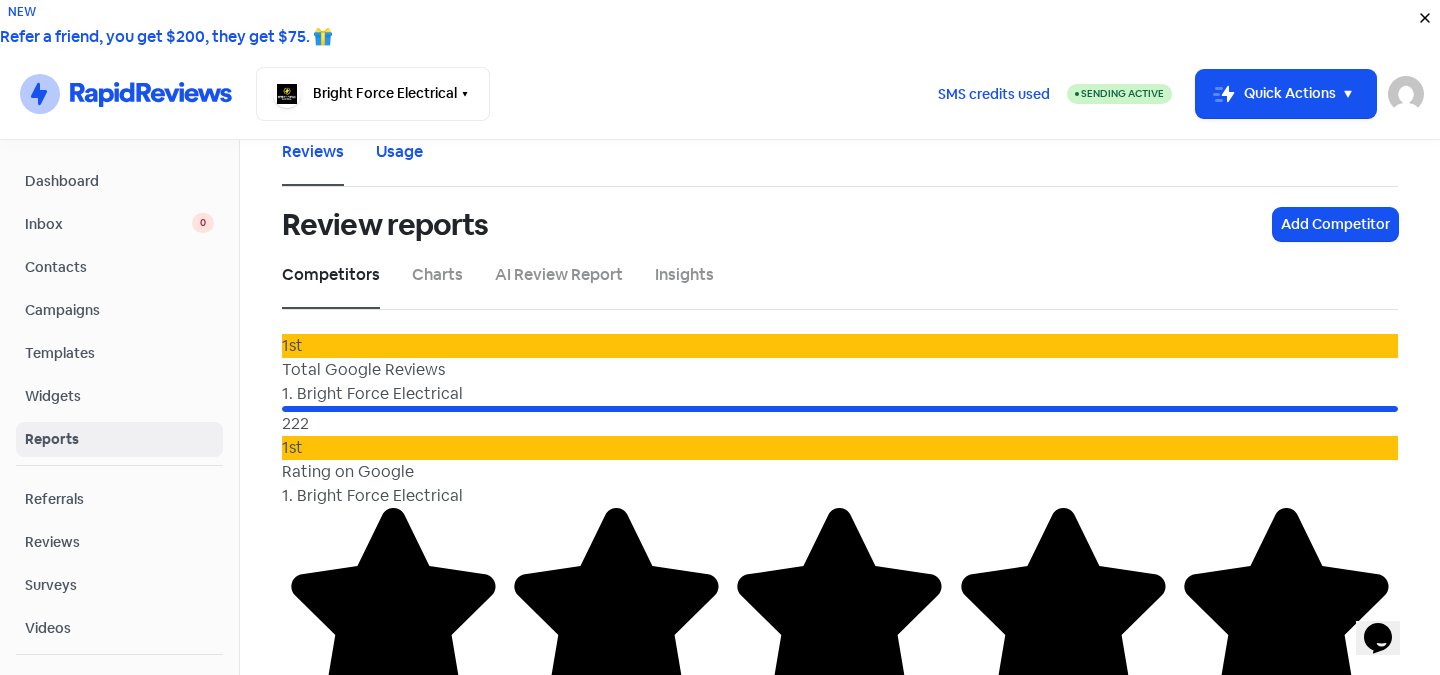 click on "Referrals" at bounding box center (119, 499) 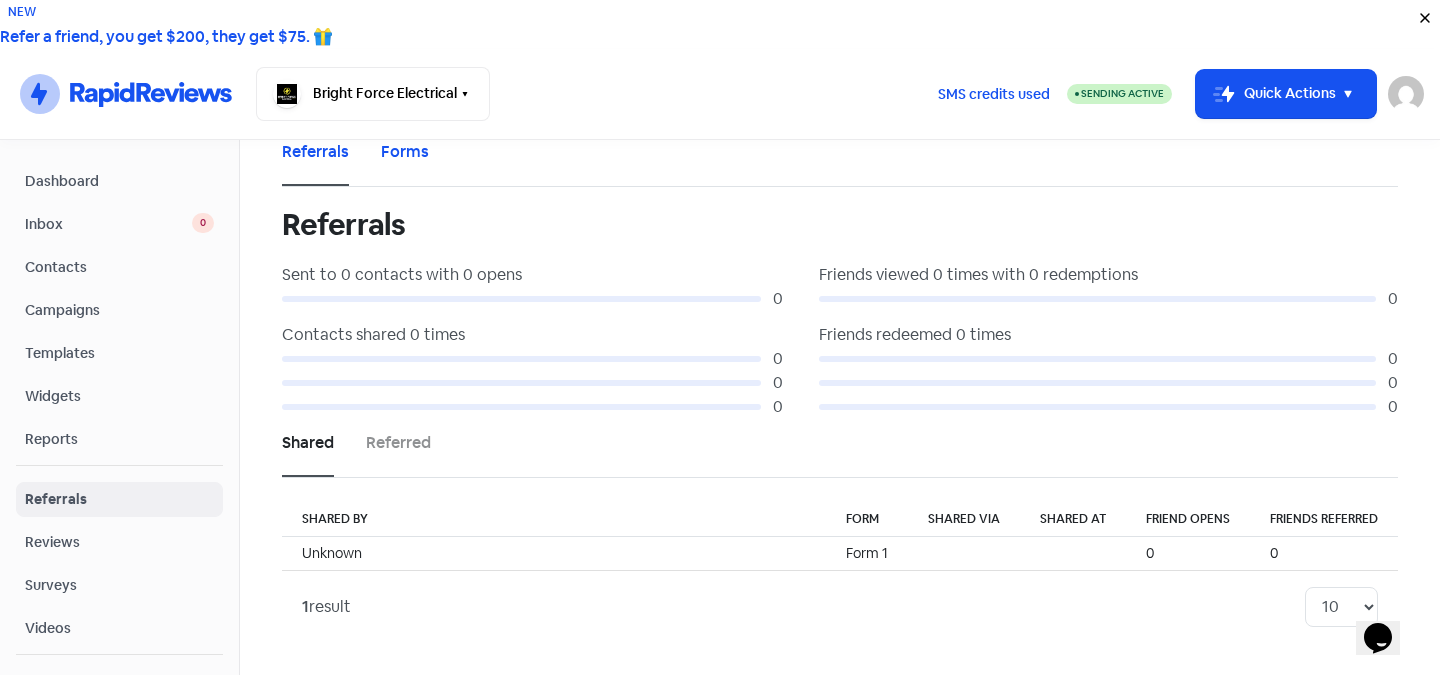 click on "Reviews" at bounding box center (119, 542) 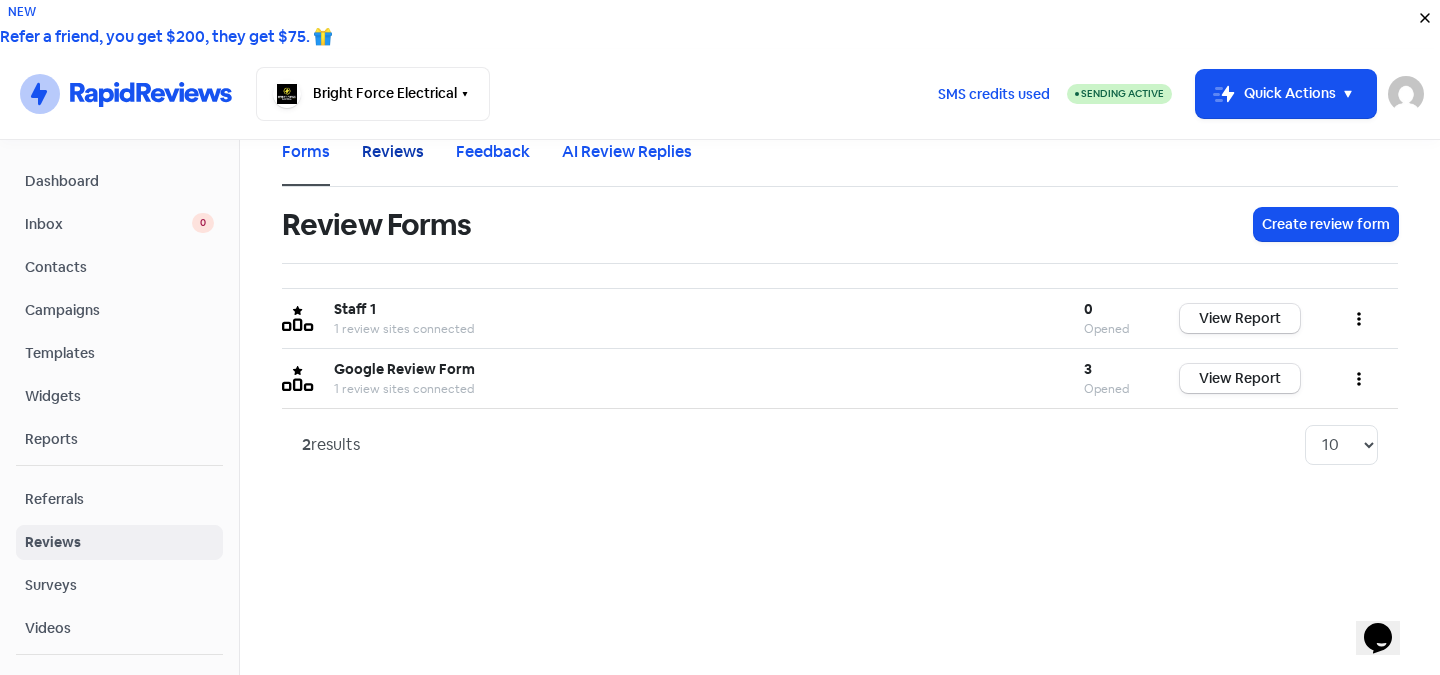 click on "Reviews" at bounding box center (393, 152) 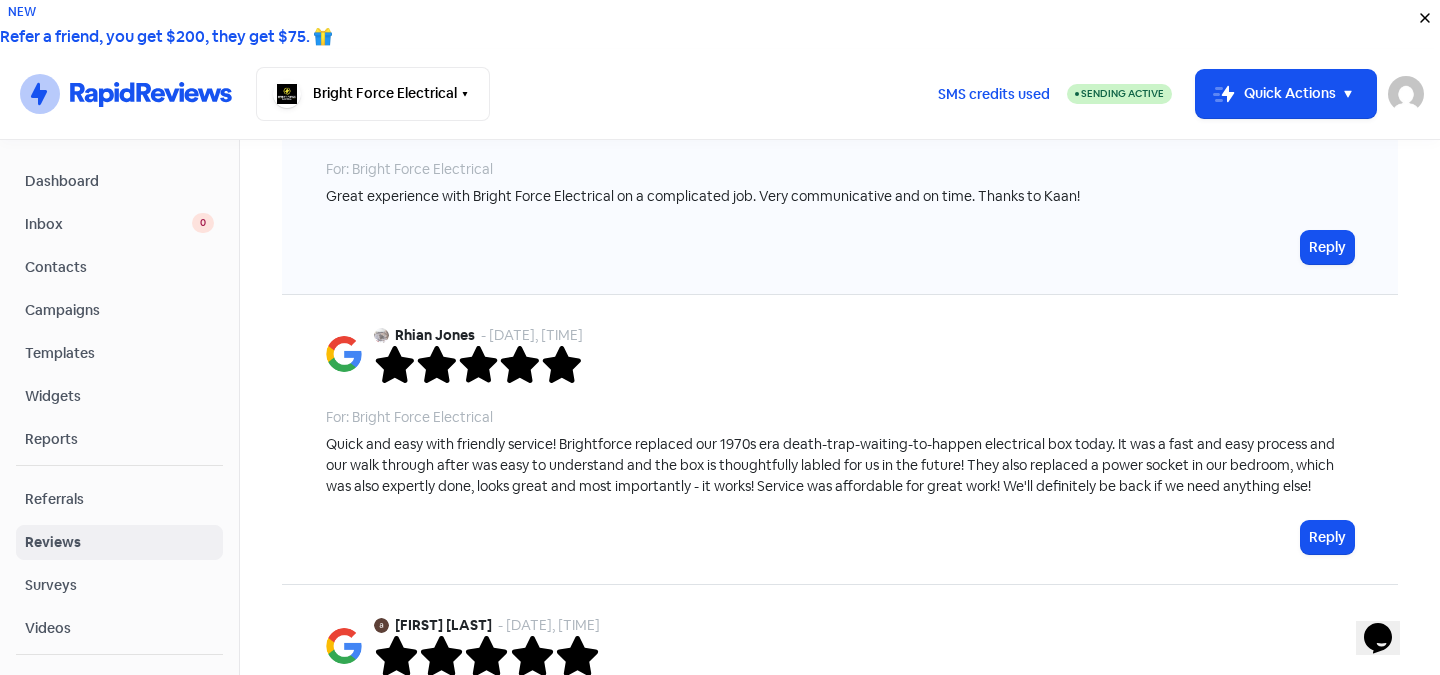 scroll, scrollTop: 600, scrollLeft: 0, axis: vertical 